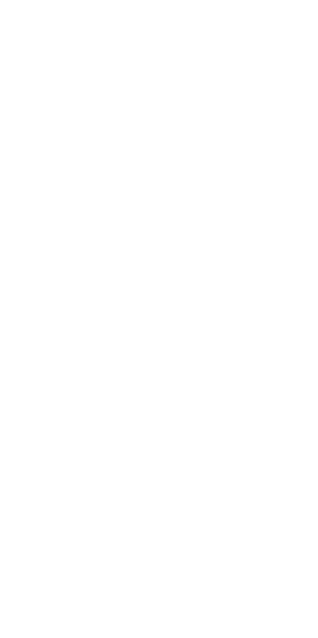 scroll, scrollTop: 0, scrollLeft: 0, axis: both 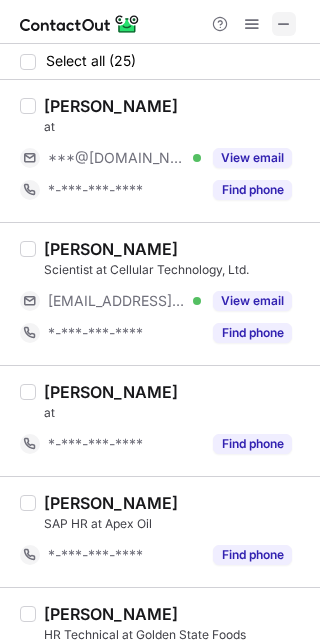 click at bounding box center [284, 24] 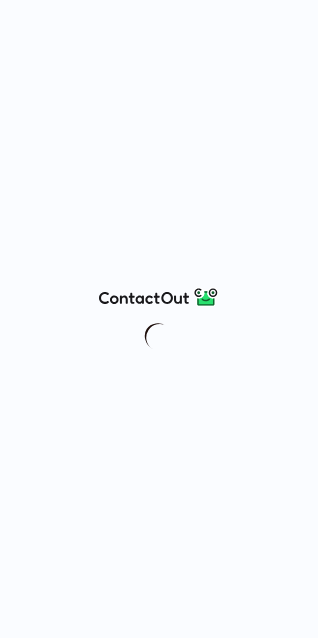 scroll, scrollTop: 0, scrollLeft: 0, axis: both 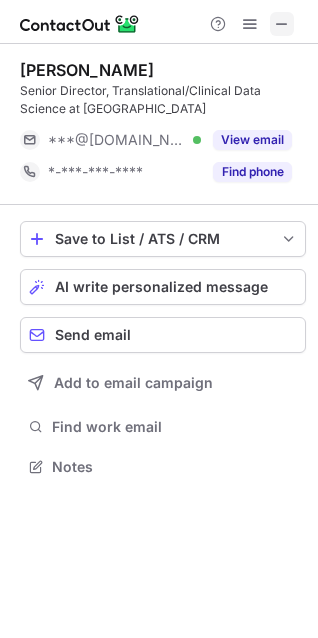 click at bounding box center [282, 24] 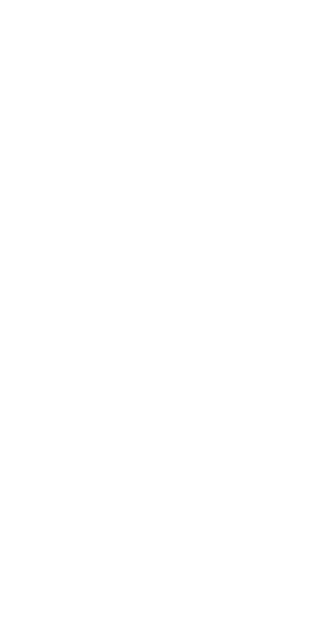scroll, scrollTop: 0, scrollLeft: 0, axis: both 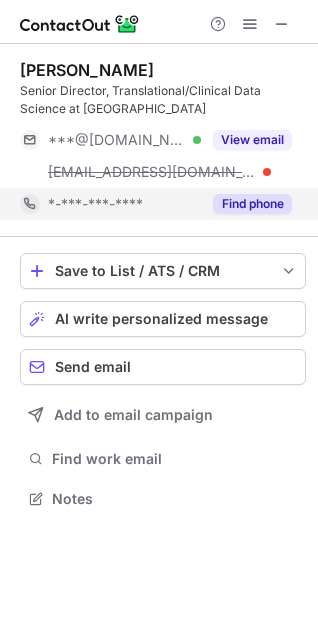 click on "Find phone" at bounding box center [252, 204] 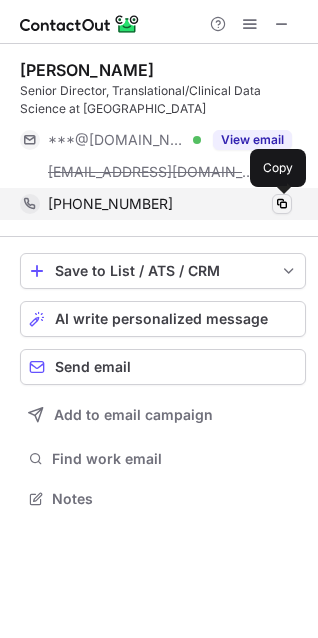 click at bounding box center (282, 204) 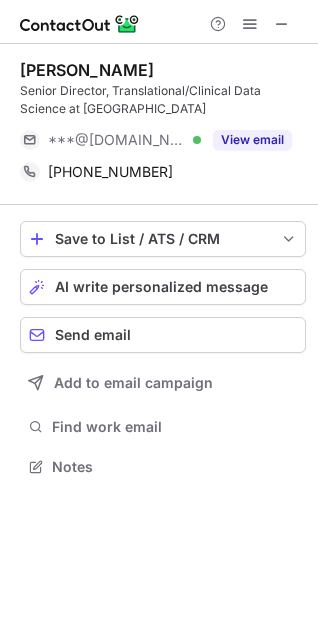 scroll, scrollTop: 453, scrollLeft: 318, axis: both 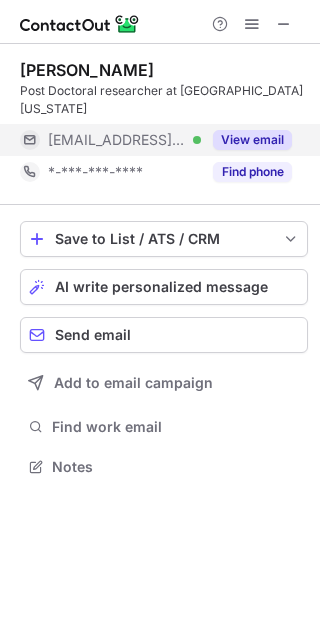 click on "View email" at bounding box center (252, 140) 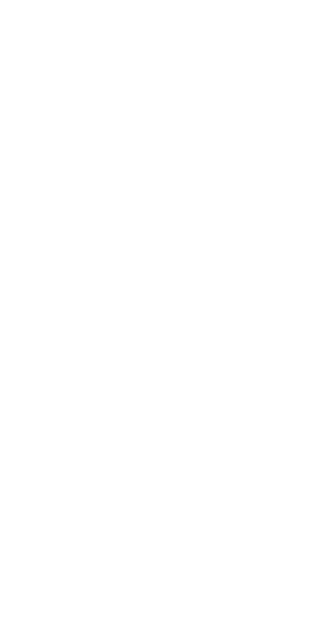 scroll, scrollTop: 0, scrollLeft: 0, axis: both 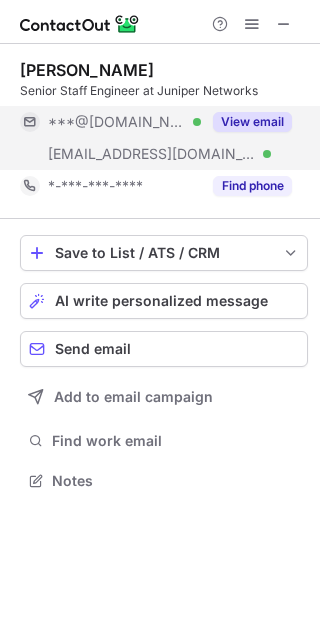 click on "View email" at bounding box center (252, 122) 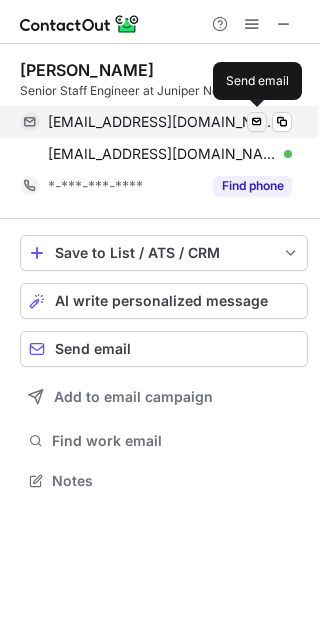 click at bounding box center [257, 122] 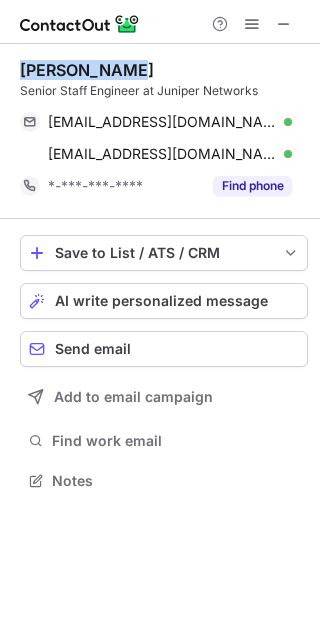 drag, startPoint x: 127, startPoint y: 65, endPoint x: 9, endPoint y: 68, distance: 118.03813 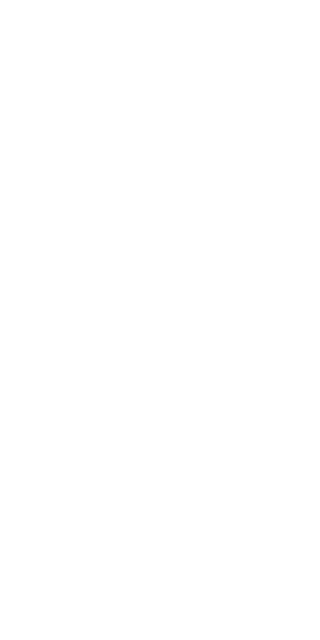 scroll, scrollTop: 0, scrollLeft: 0, axis: both 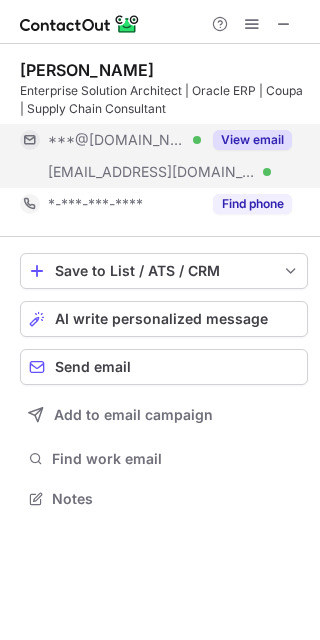 click on "View email" at bounding box center (252, 140) 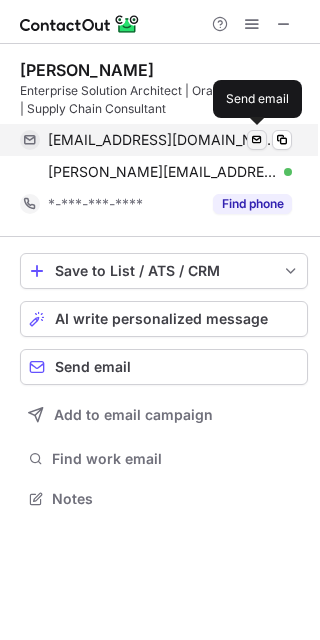 click at bounding box center (257, 140) 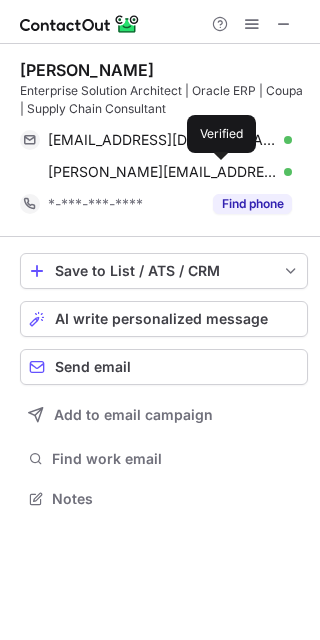 drag, startPoint x: 150, startPoint y: 73, endPoint x: 9, endPoint y: 71, distance: 141.01419 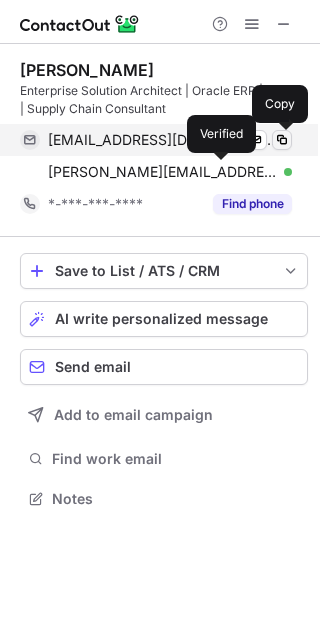 click at bounding box center (282, 140) 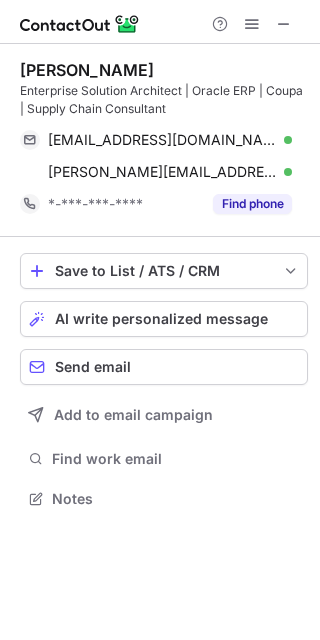 click on "Sudripta Ghosh" at bounding box center [164, 70] 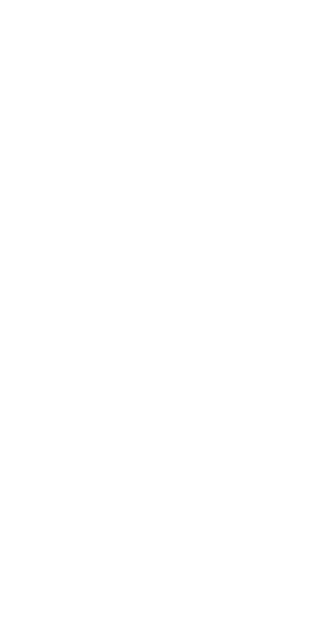 scroll, scrollTop: 0, scrollLeft: 0, axis: both 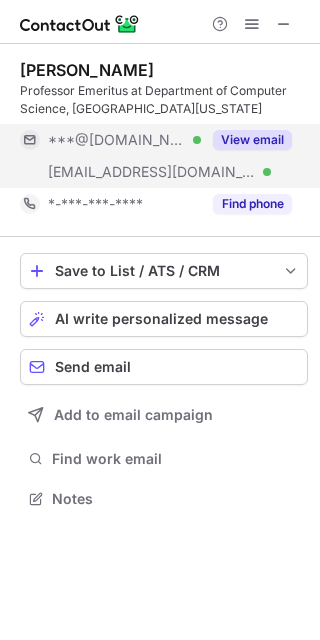 click on "View email" at bounding box center (252, 140) 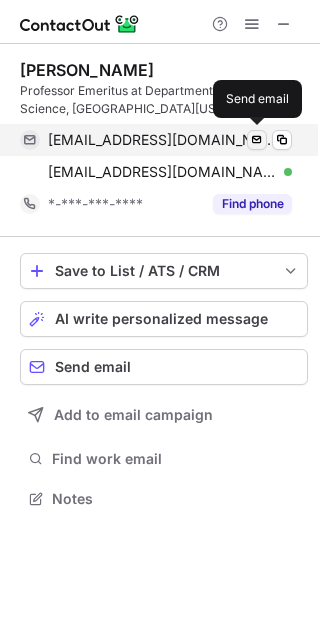 click at bounding box center (257, 140) 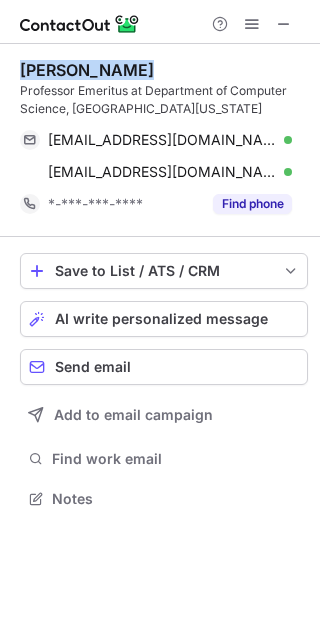 drag, startPoint x: 146, startPoint y: 72, endPoint x: 21, endPoint y: 70, distance: 125.016 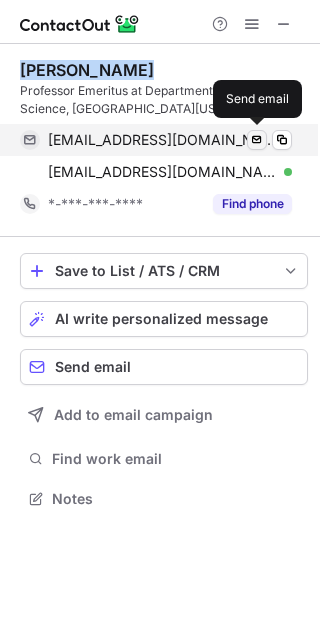 click at bounding box center (257, 140) 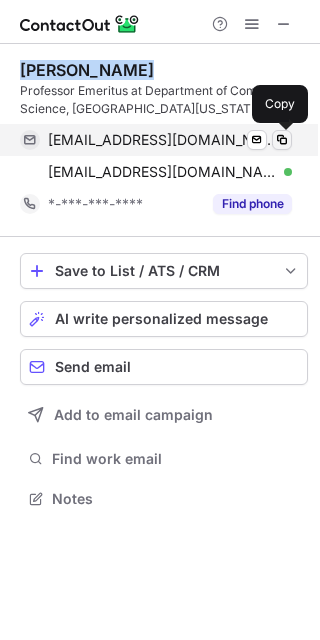 click at bounding box center (282, 140) 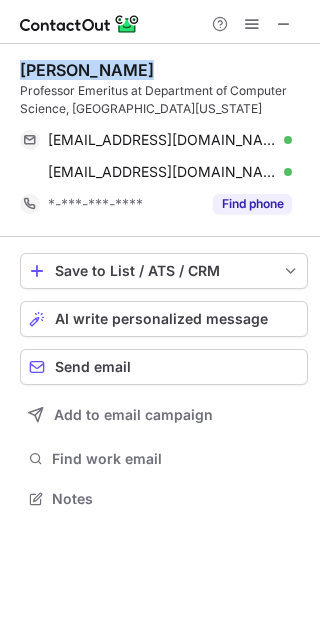 drag, startPoint x: 164, startPoint y: 58, endPoint x: 174, endPoint y: 65, distance: 12.206555 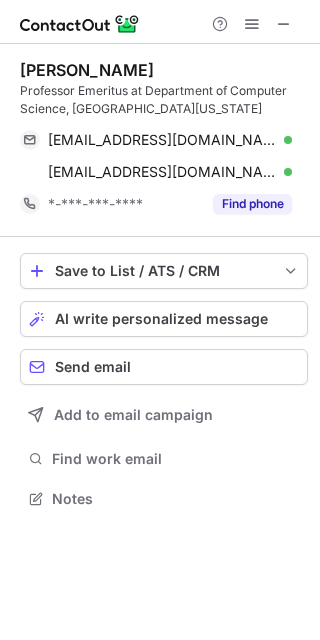 click on "Professor Emeritus at Department of Computer Science, University of Iowa" at bounding box center [164, 100] 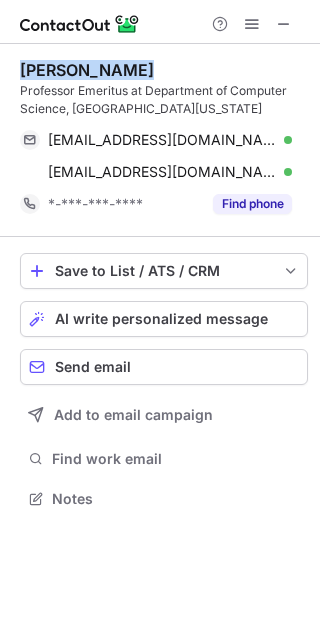 drag, startPoint x: 149, startPoint y: 66, endPoint x: 10, endPoint y: 66, distance: 139 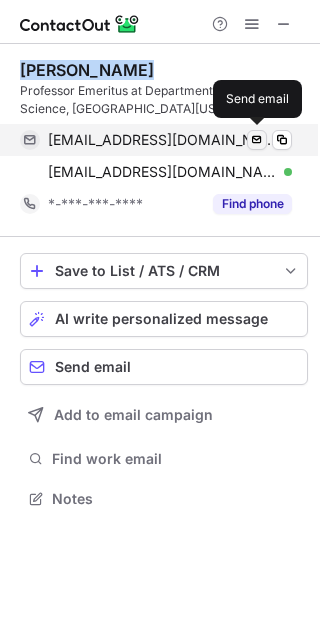 click at bounding box center (257, 140) 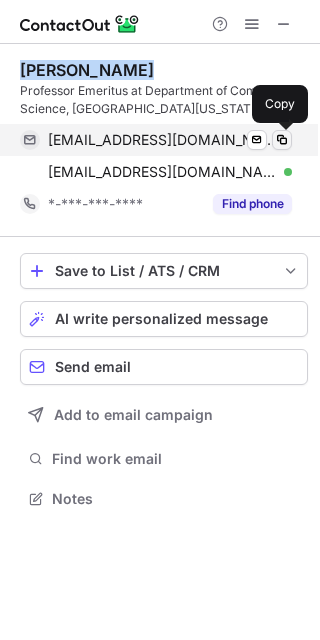 click at bounding box center [282, 140] 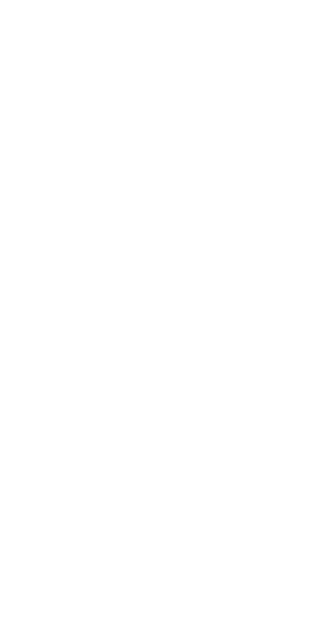 scroll, scrollTop: 0, scrollLeft: 0, axis: both 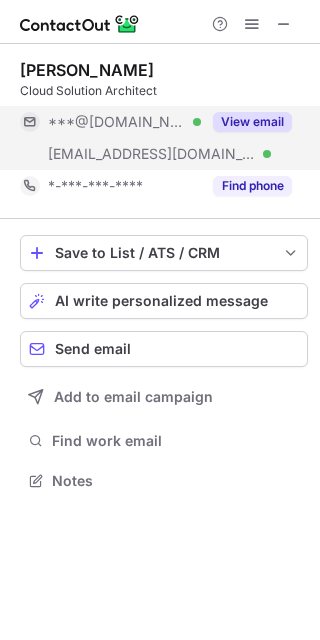 click on "View email" at bounding box center [252, 122] 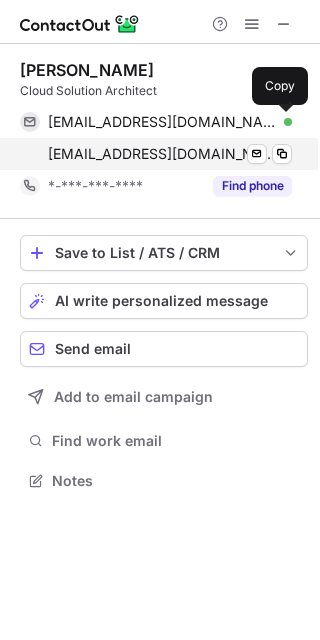 drag, startPoint x: 276, startPoint y: 120, endPoint x: 257, endPoint y: 138, distance: 26.172504 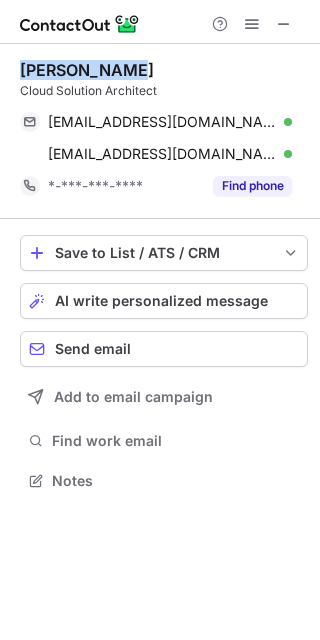 drag, startPoint x: 133, startPoint y: 72, endPoint x: 4, endPoint y: 69, distance: 129.03488 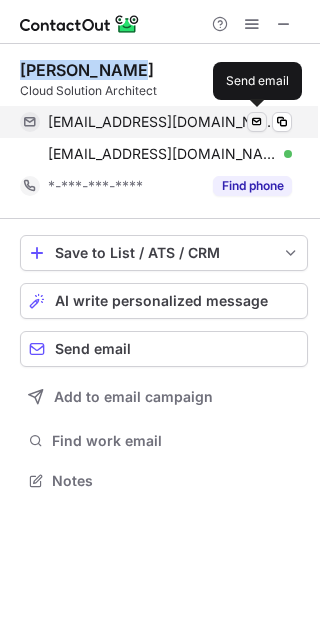 click at bounding box center (257, 122) 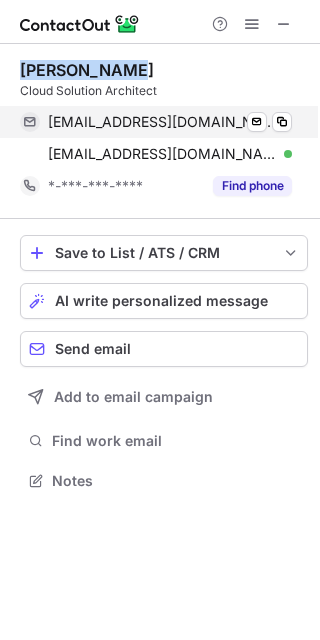 type 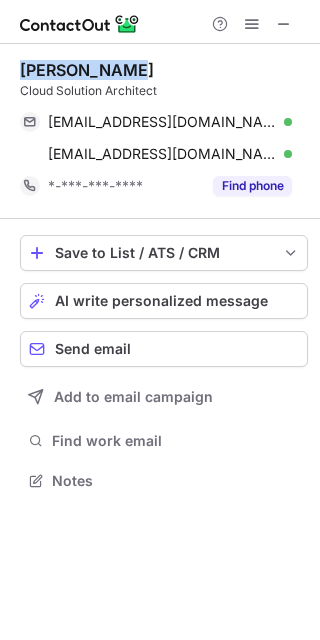 click on "Kripan Ghosh" at bounding box center [164, 70] 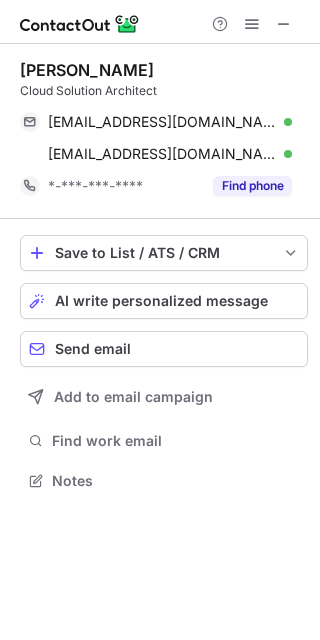 drag, startPoint x: 64, startPoint y: 539, endPoint x: 74, endPoint y: 541, distance: 10.198039 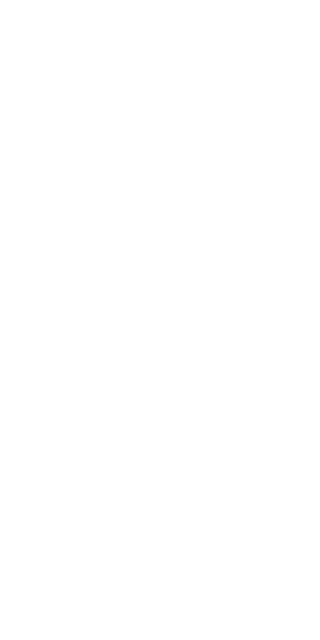 scroll, scrollTop: 0, scrollLeft: 0, axis: both 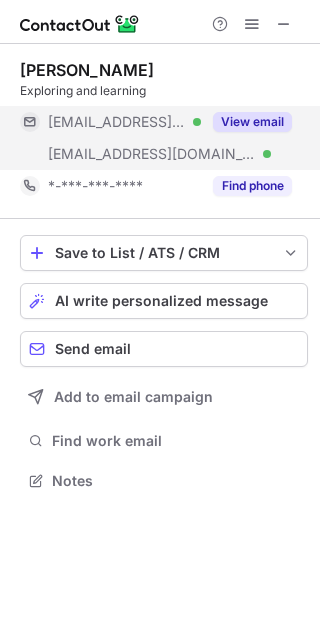 click on "View email" at bounding box center (252, 122) 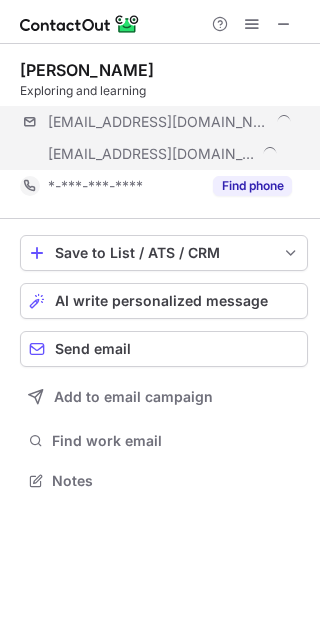 scroll, scrollTop: 10, scrollLeft: 10, axis: both 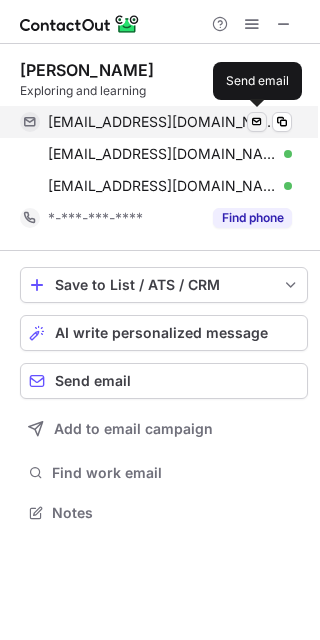 click at bounding box center (257, 122) 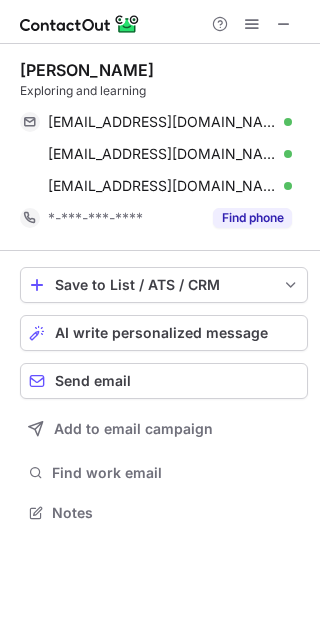 drag, startPoint x: 166, startPoint y: 74, endPoint x: -3, endPoint y: 64, distance: 169.2956 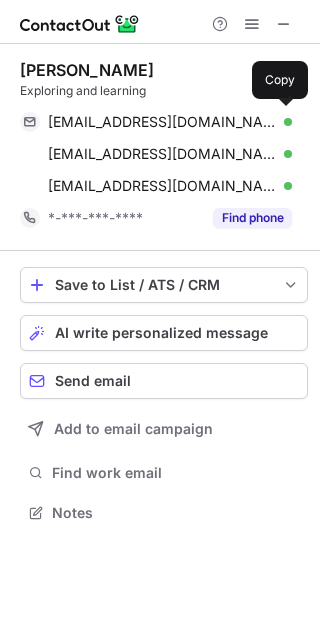 click on "[PERSON_NAME] Exploring and learning [EMAIL_ADDRESS][DOMAIN_NAME] Verified Send email Copy [EMAIL_ADDRESS][DOMAIN_NAME] Verified Send email Copy [EMAIL_ADDRESS][DOMAIN_NAME] Verified Send email Copy *-***-***-**** Find phone" at bounding box center (164, 147) 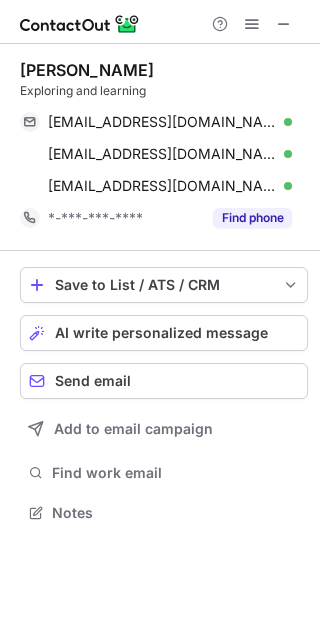 drag, startPoint x: 115, startPoint y: 61, endPoint x: -4, endPoint y: 64, distance: 119.03781 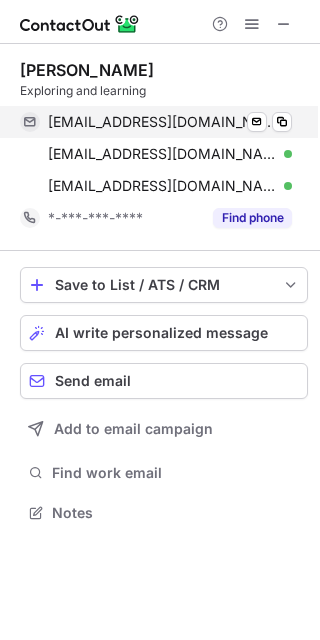 click on "[EMAIL_ADDRESS][DOMAIN_NAME]" at bounding box center (162, 122) 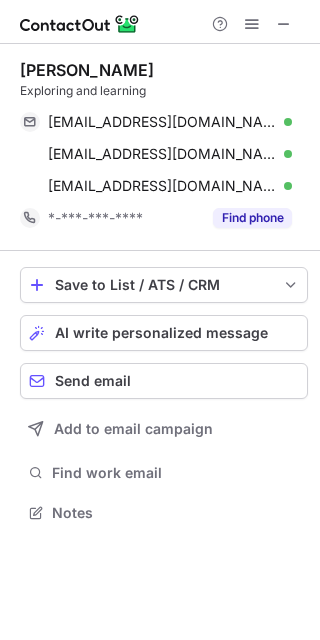 drag, startPoint x: 156, startPoint y: 58, endPoint x: 11, endPoint y: 69, distance: 145.41664 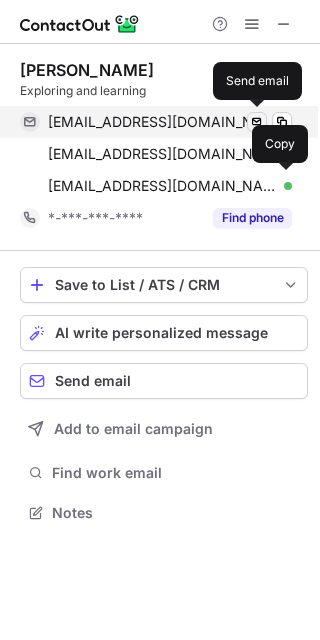 click at bounding box center (257, 122) 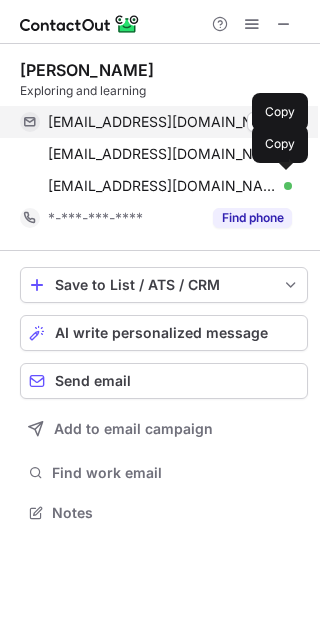 click on "babul@bellsouth.net Verified Send email Copy" at bounding box center (156, 122) 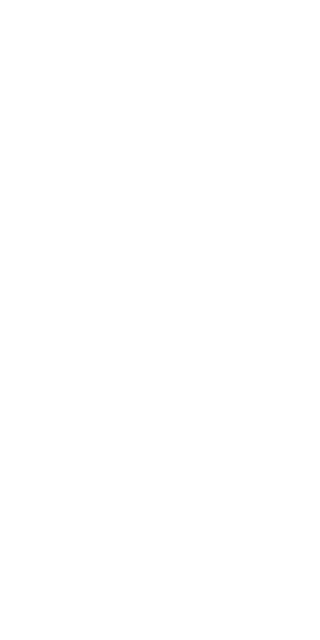 scroll, scrollTop: 0, scrollLeft: 0, axis: both 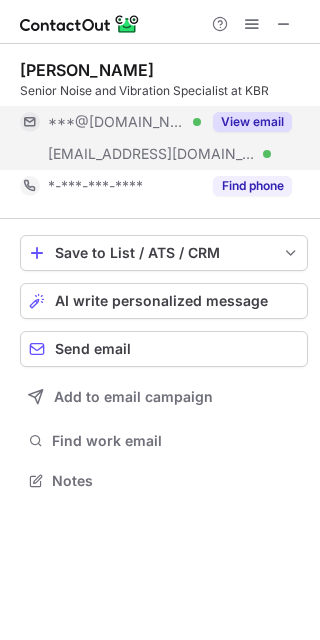 click on "View email" at bounding box center (252, 122) 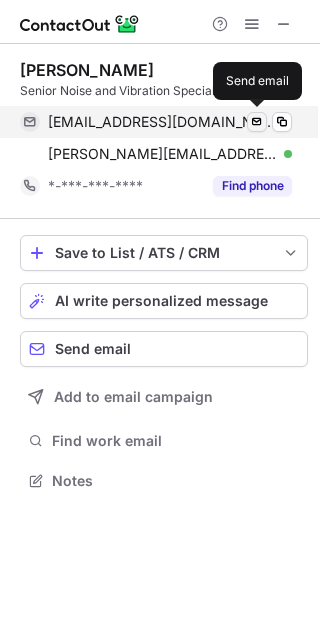 click at bounding box center [257, 122] 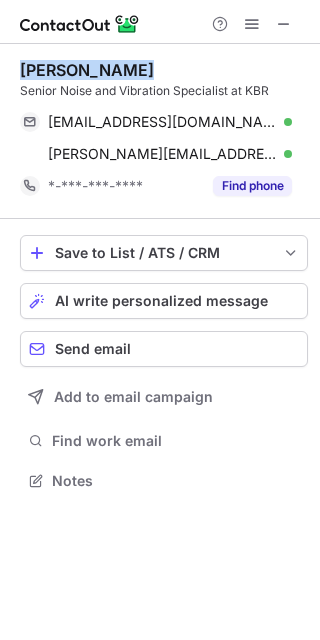 drag, startPoint x: 137, startPoint y: 64, endPoint x: 22, endPoint y: 67, distance: 115.03912 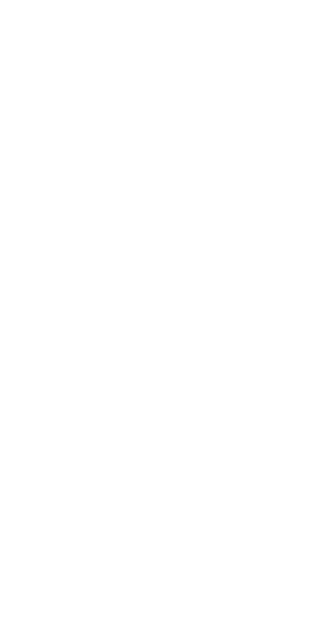 scroll, scrollTop: 0, scrollLeft: 0, axis: both 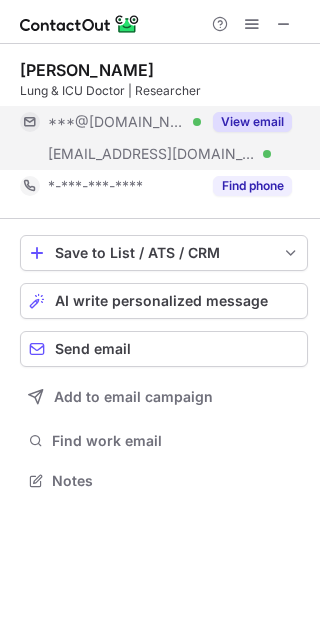 click on "View email" at bounding box center [252, 122] 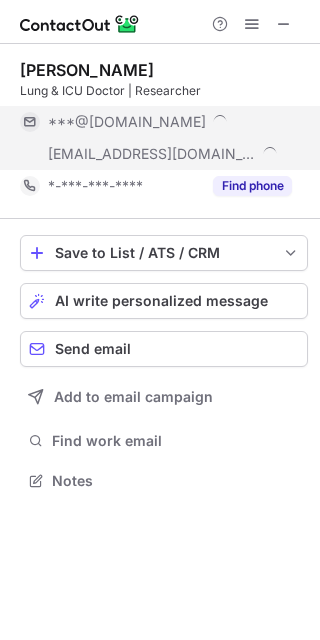 scroll, scrollTop: 10, scrollLeft: 10, axis: both 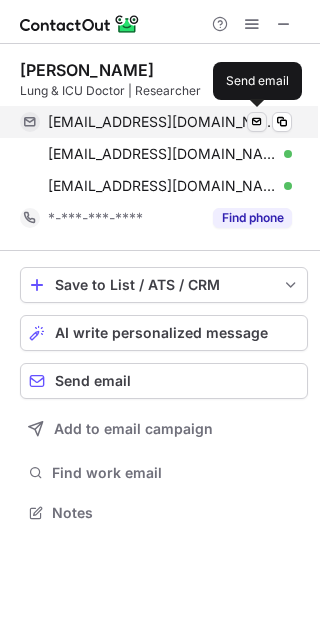 click at bounding box center (257, 122) 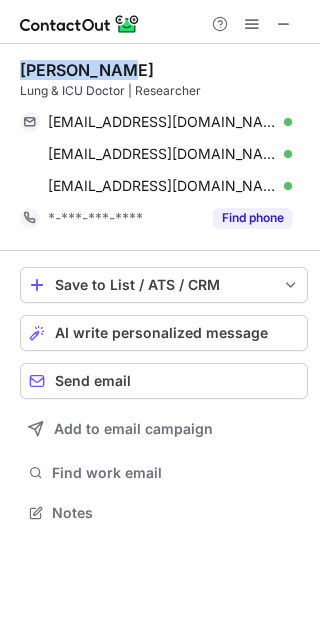 drag, startPoint x: 124, startPoint y: 70, endPoint x: 18, endPoint y: 66, distance: 106.07545 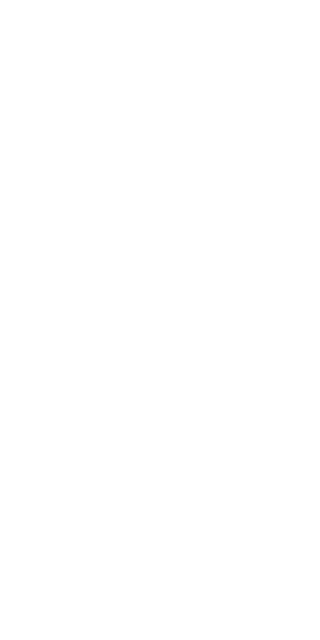 scroll, scrollTop: 0, scrollLeft: 0, axis: both 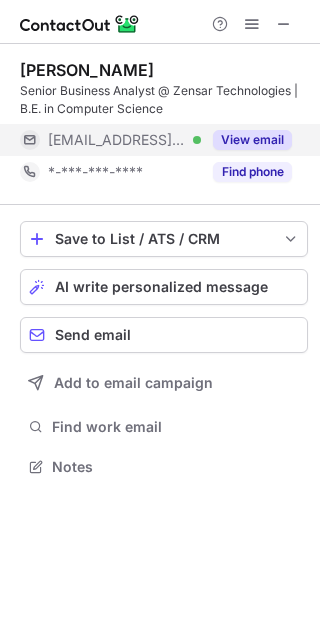 click on "View email" at bounding box center [252, 140] 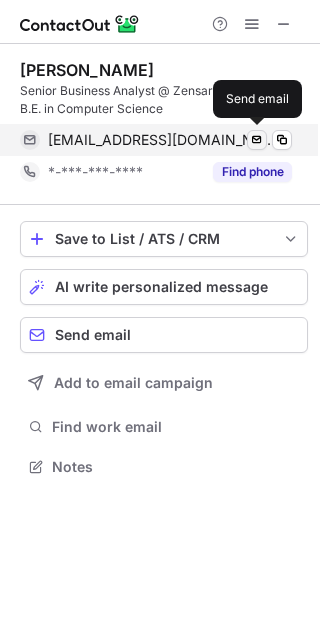 click at bounding box center [257, 140] 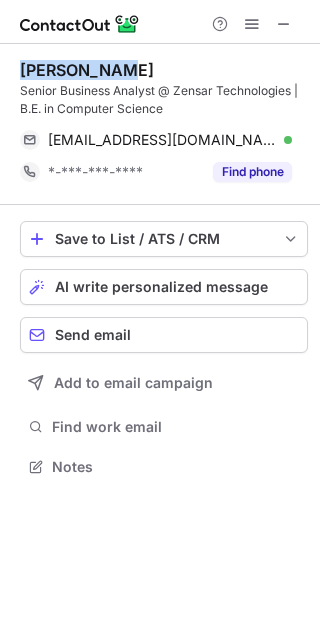 drag, startPoint x: 141, startPoint y: 62, endPoint x: 6, endPoint y: 62, distance: 135 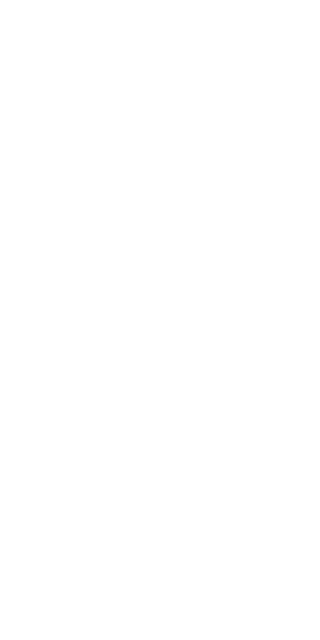 scroll, scrollTop: 0, scrollLeft: 0, axis: both 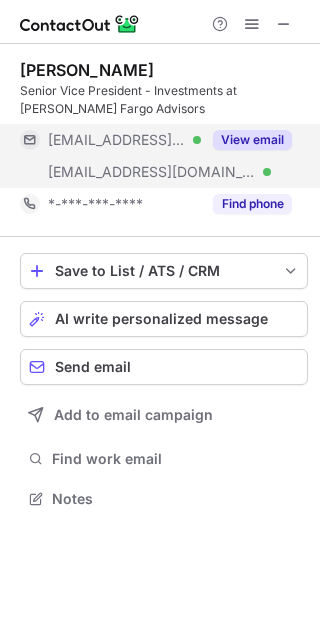 click on "View email" at bounding box center [252, 140] 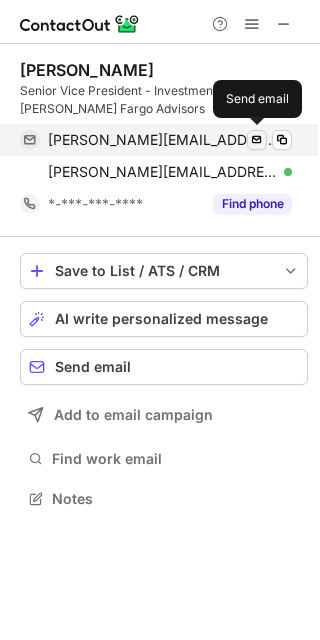 click at bounding box center [257, 140] 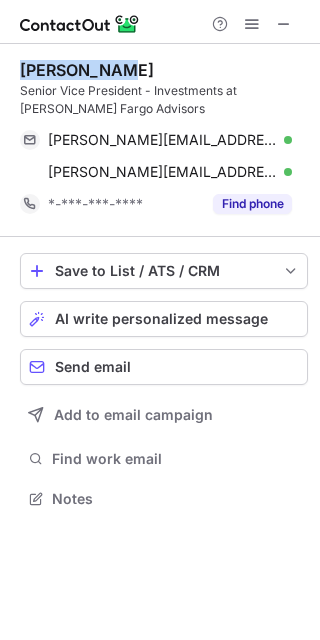 drag, startPoint x: 98, startPoint y: 69, endPoint x: 24, endPoint y: 70, distance: 74.00676 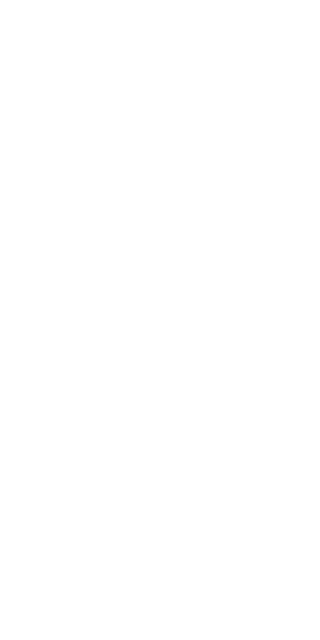 scroll, scrollTop: 0, scrollLeft: 0, axis: both 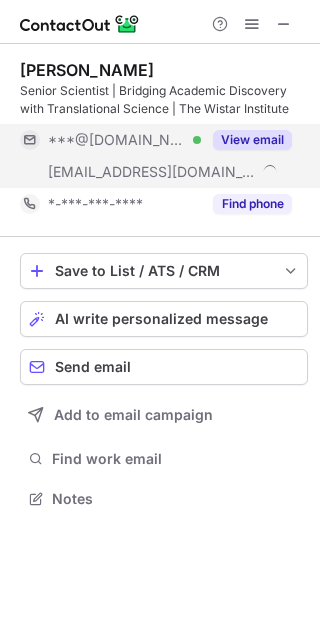 click on "View email" at bounding box center [252, 140] 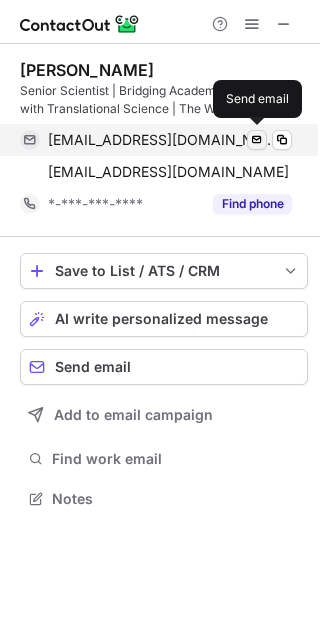 click at bounding box center (257, 140) 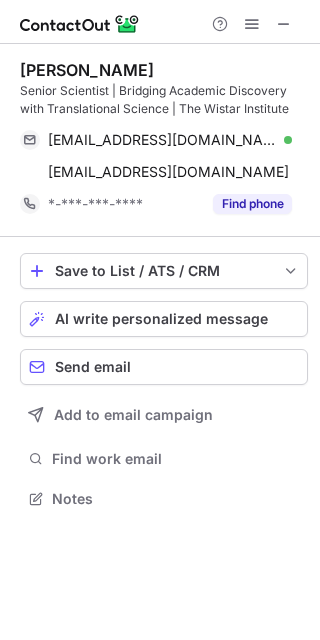 drag, startPoint x: 150, startPoint y: 66, endPoint x: 21, endPoint y: 63, distance: 129.03488 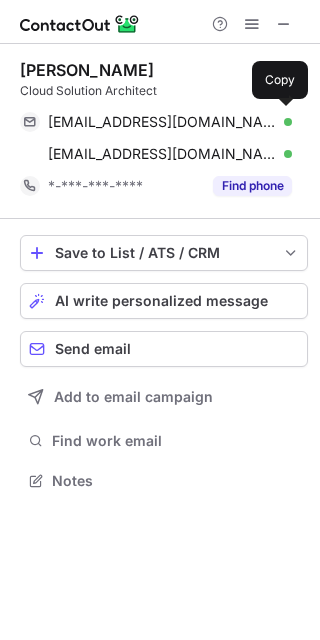 scroll, scrollTop: 0, scrollLeft: 0, axis: both 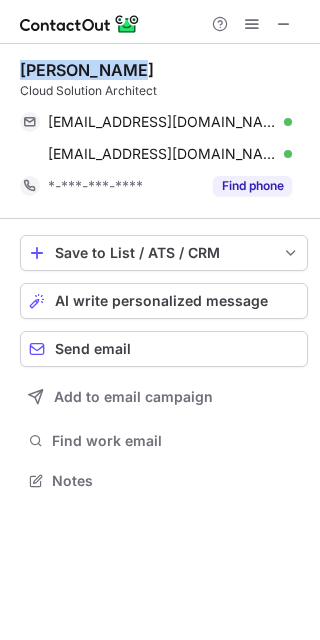drag, startPoint x: 128, startPoint y: 72, endPoint x: 15, endPoint y: 73, distance: 113.004425 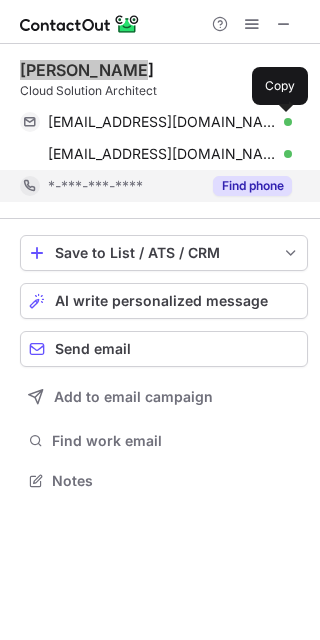 drag, startPoint x: 284, startPoint y: 122, endPoint x: 115, endPoint y: 194, distance: 183.69812 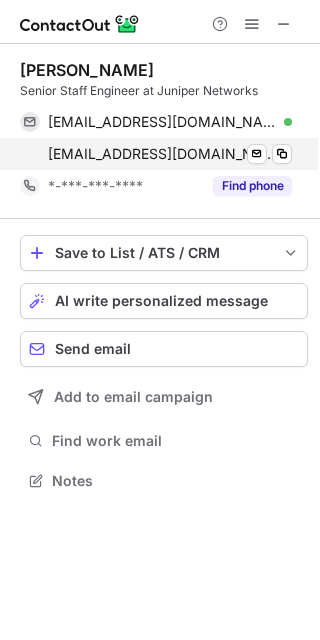 scroll, scrollTop: 0, scrollLeft: 0, axis: both 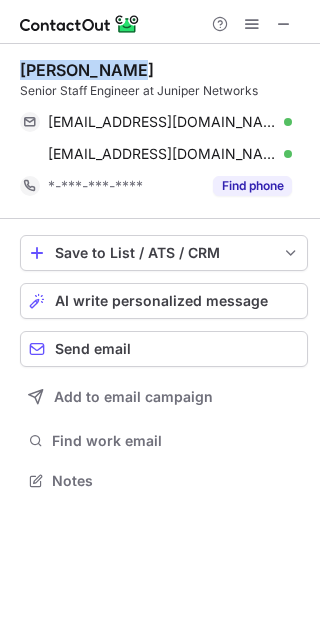 click on "[PERSON_NAME]" at bounding box center (164, 70) 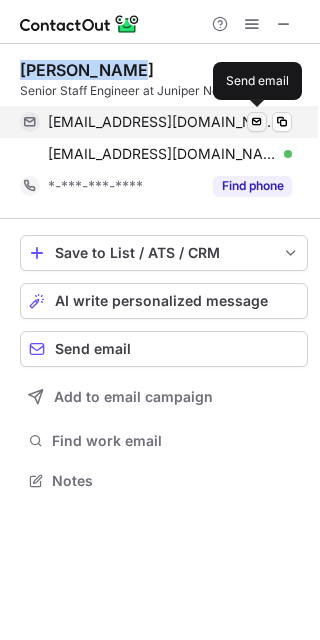 click at bounding box center [257, 122] 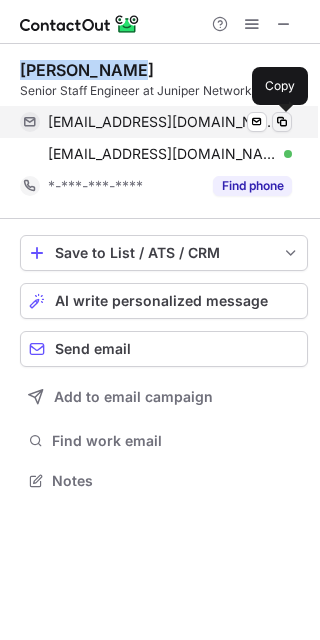 click at bounding box center [282, 122] 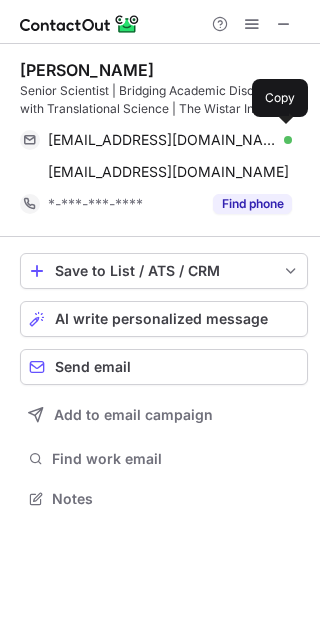 scroll, scrollTop: 0, scrollLeft: 0, axis: both 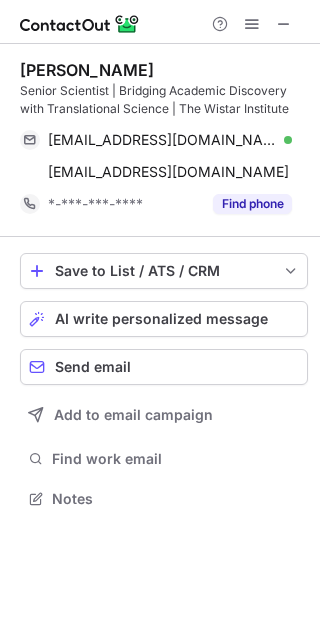 click on "[PERSON_NAME]" at bounding box center [164, 70] 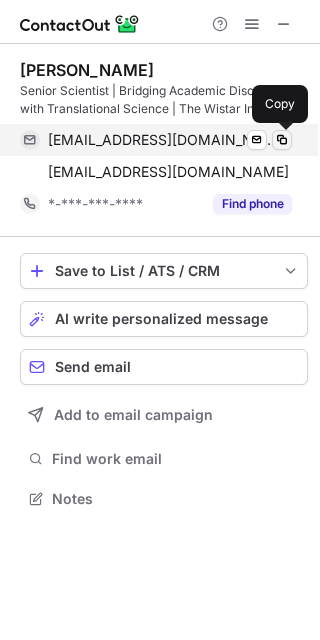 click at bounding box center [282, 140] 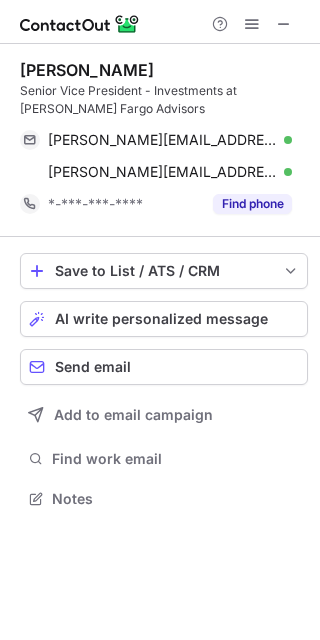 scroll, scrollTop: 0, scrollLeft: 0, axis: both 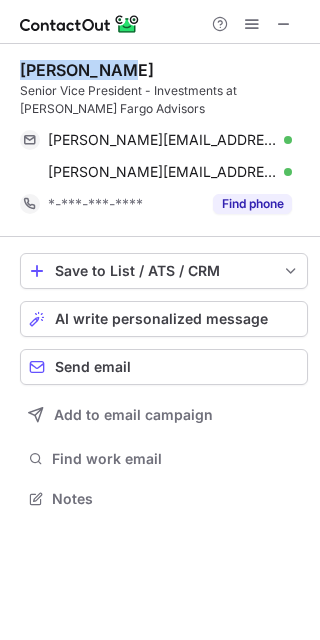 click on "Dipti Ghosh Senior Vice President - Investments at Wells Fargo Advisors dipti.ghosh@wfadvisors.com Verified Send email Copy dipti.ghosh@wellsfargoadvisors.com Verified Send email Copy *-***-***-**** Find phone" at bounding box center [164, 140] 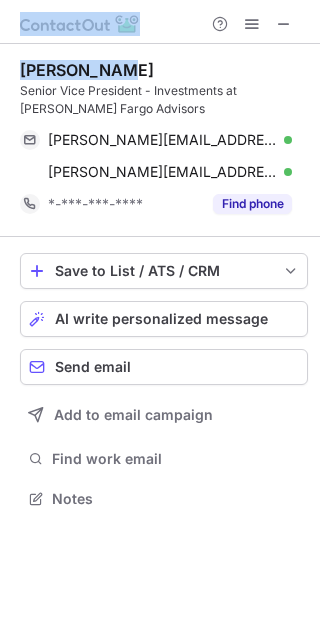 drag, startPoint x: 127, startPoint y: 65, endPoint x: -2, endPoint y: 65, distance: 129 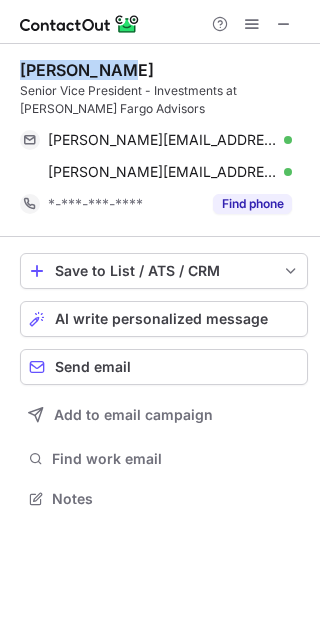 drag, startPoint x: 112, startPoint y: 69, endPoint x: 8, endPoint y: 70, distance: 104.00481 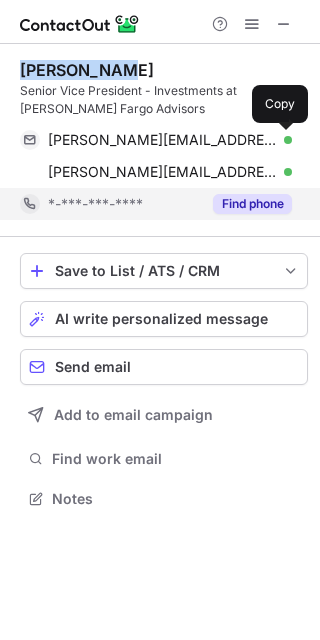 drag, startPoint x: 283, startPoint y: 136, endPoint x: 145, endPoint y: 198, distance: 151.28781 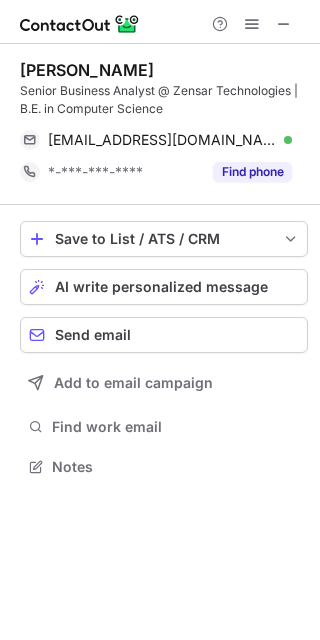 scroll, scrollTop: 0, scrollLeft: 0, axis: both 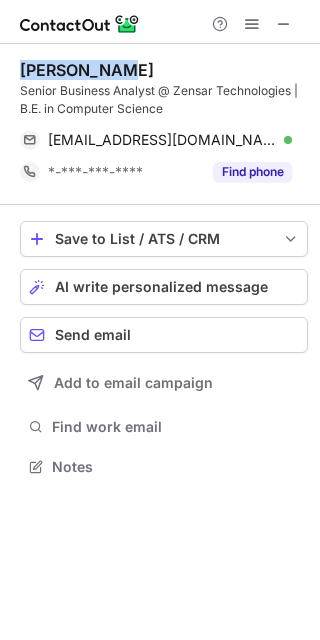 click on "[PERSON_NAME]" at bounding box center (164, 70) 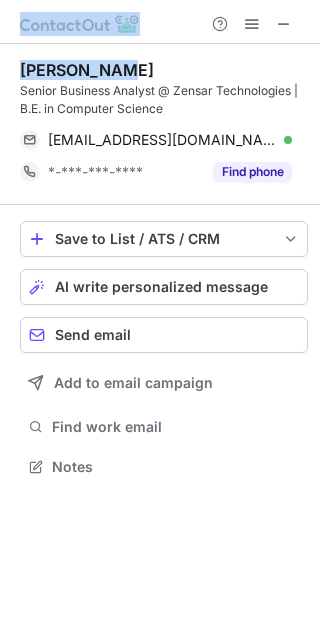 drag, startPoint x: 137, startPoint y: 65, endPoint x: -4, endPoint y: 60, distance: 141.08862 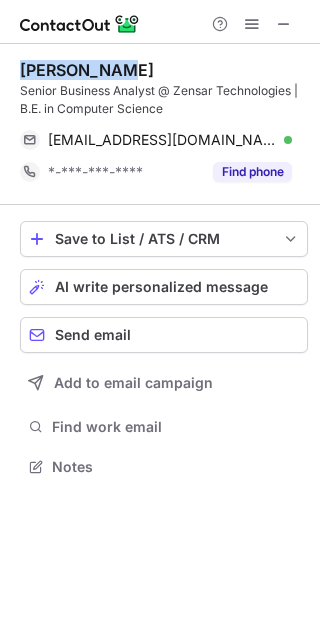 drag, startPoint x: 140, startPoint y: 71, endPoint x: 13, endPoint y: 67, distance: 127.06297 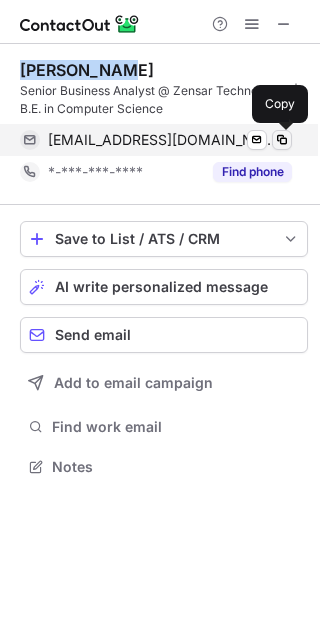 click at bounding box center (282, 140) 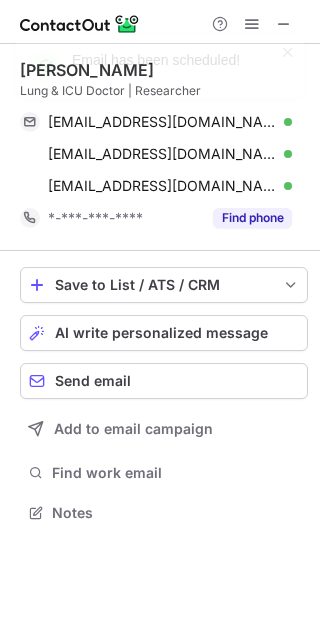 scroll, scrollTop: 0, scrollLeft: 0, axis: both 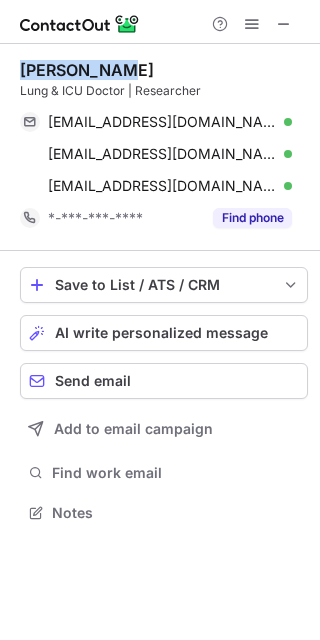 click on "[PERSON_NAME]" at bounding box center [164, 70] 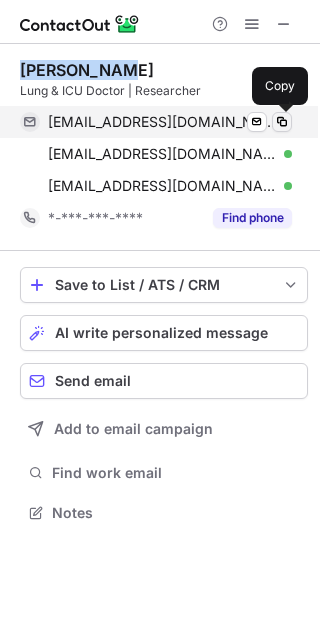 click at bounding box center (282, 122) 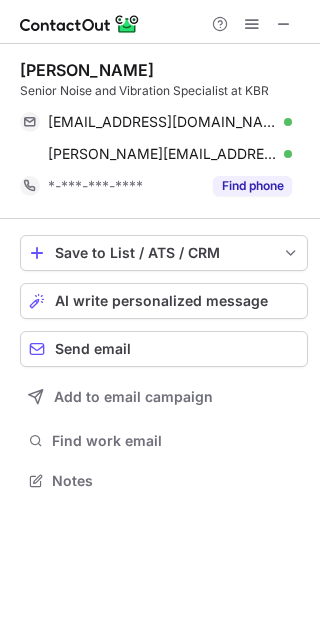 scroll, scrollTop: 0, scrollLeft: 0, axis: both 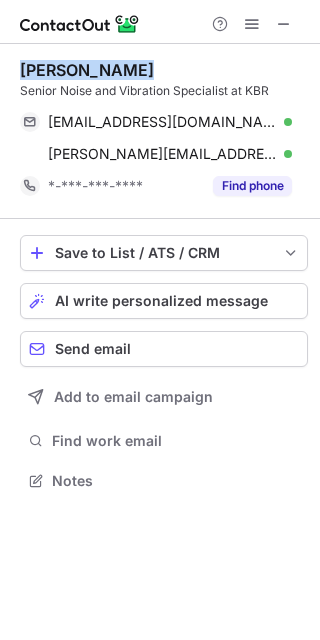 click on "[PERSON_NAME]" at bounding box center [164, 70] 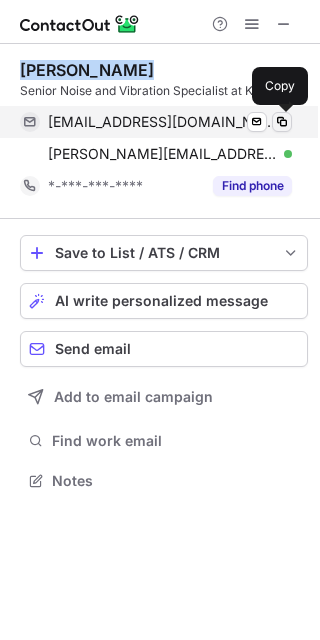 click at bounding box center (282, 122) 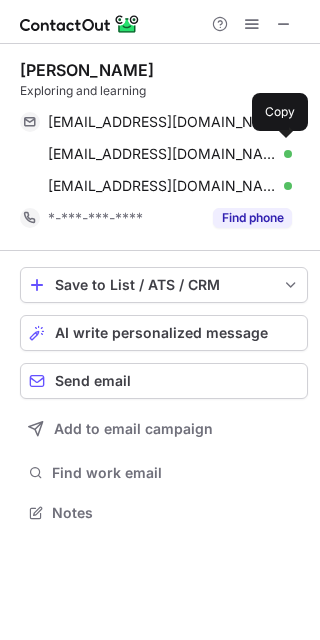 scroll, scrollTop: 0, scrollLeft: 0, axis: both 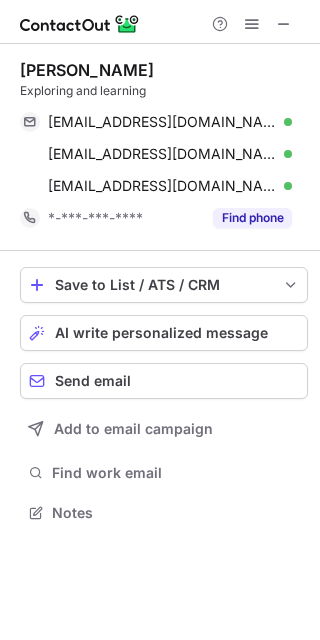 drag, startPoint x: 162, startPoint y: 63, endPoint x: 11, endPoint y: 62, distance: 151.00331 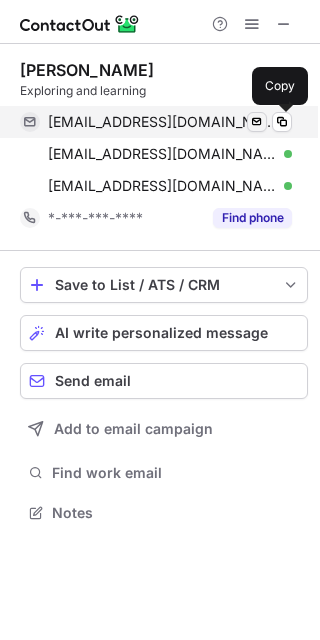 drag, startPoint x: 278, startPoint y: 117, endPoint x: 255, endPoint y: 130, distance: 26.41969 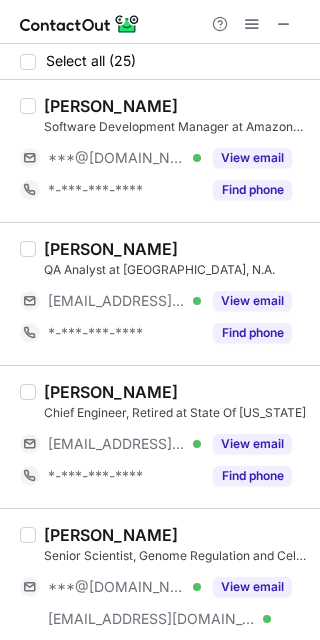 scroll, scrollTop: 0, scrollLeft: 0, axis: both 